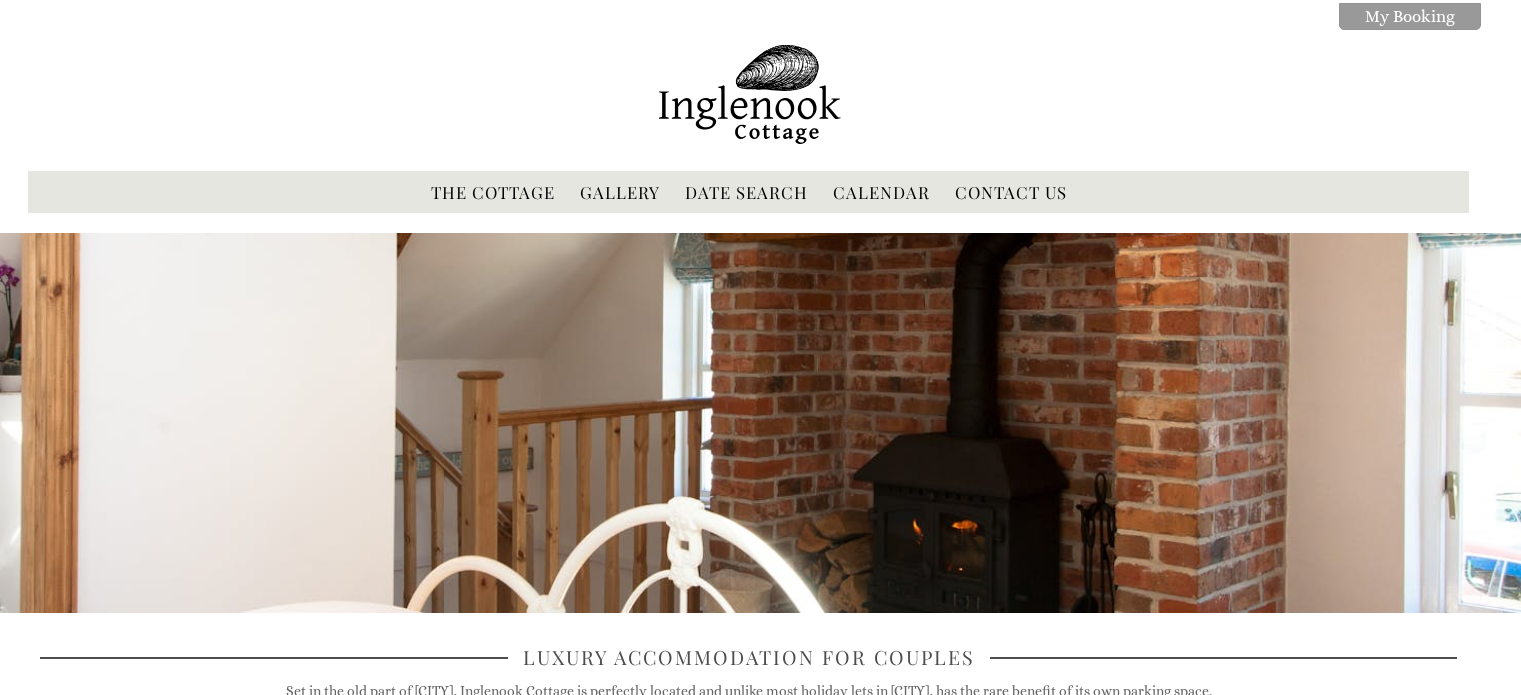 scroll, scrollTop: 0, scrollLeft: 0, axis: both 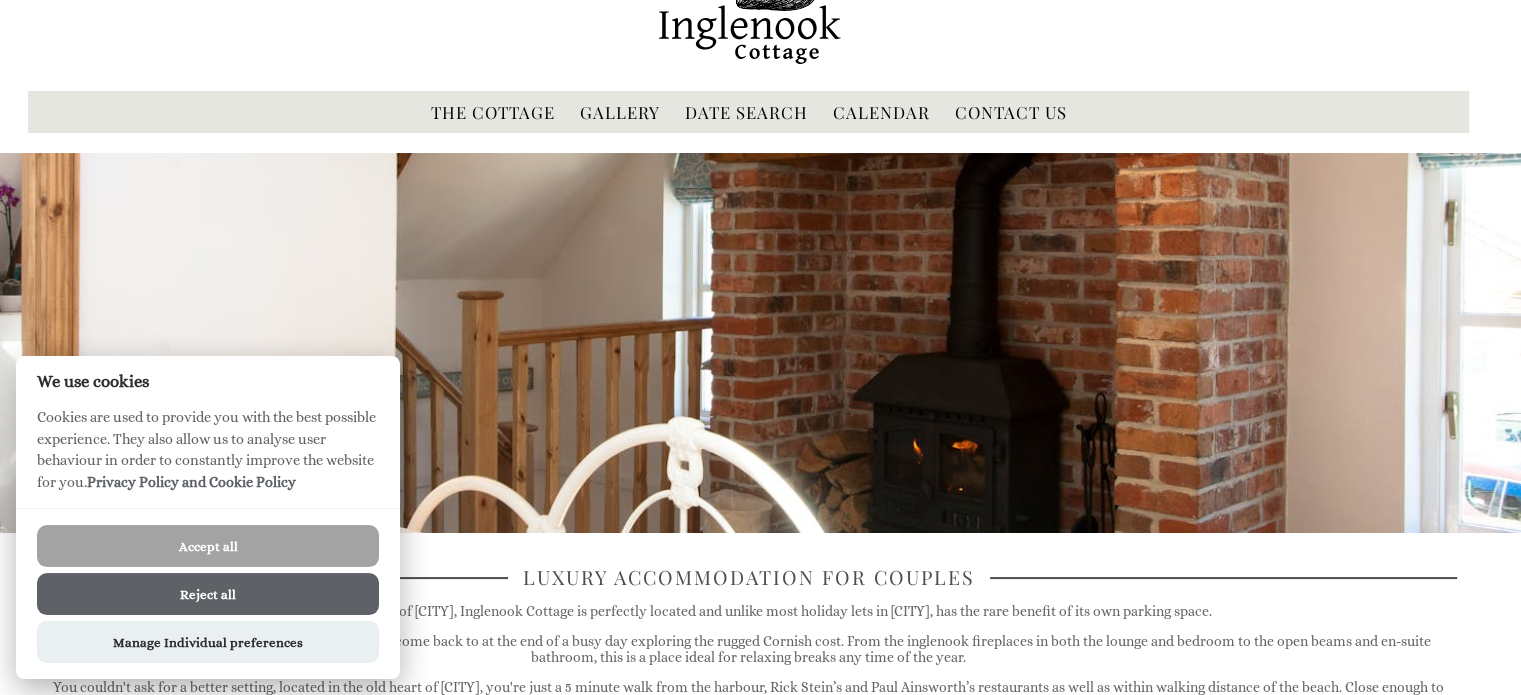 click on "Reject all" at bounding box center [208, 594] 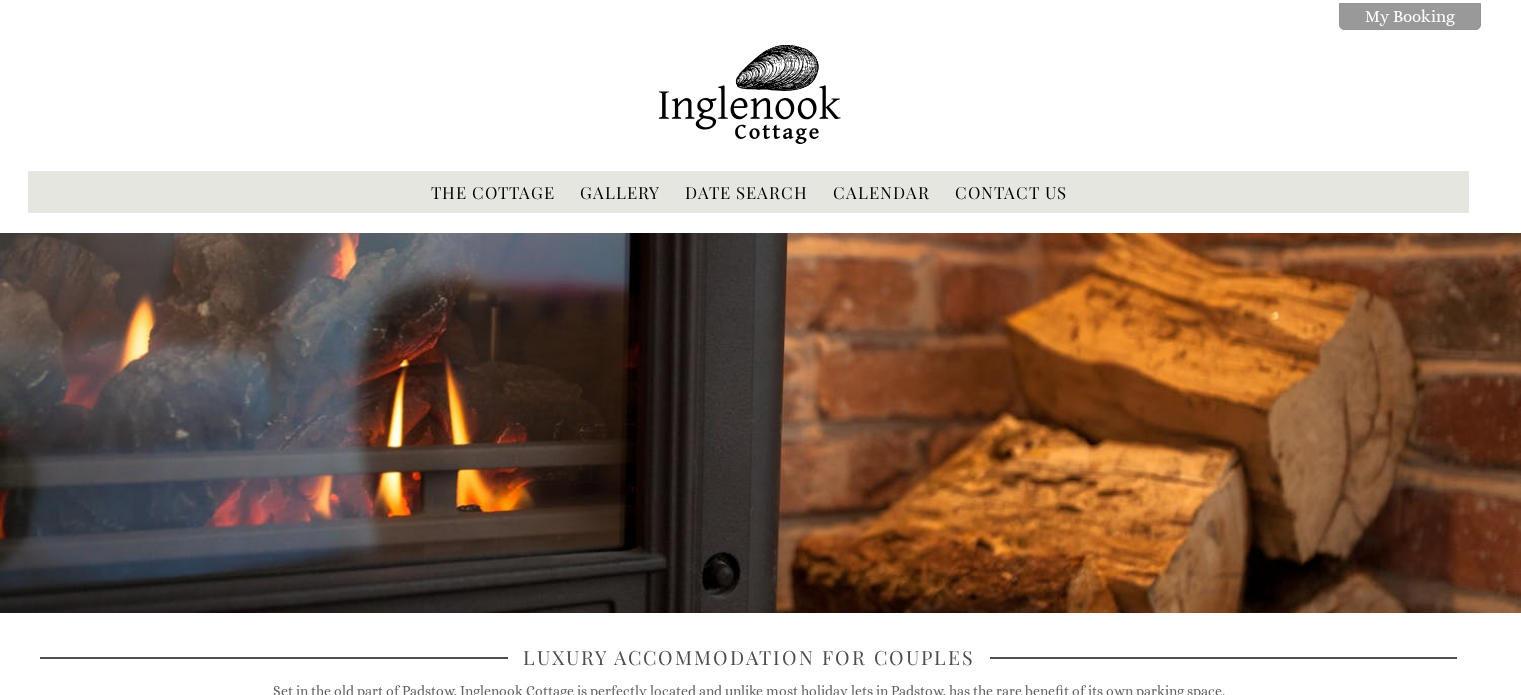 scroll, scrollTop: 80, scrollLeft: 0, axis: vertical 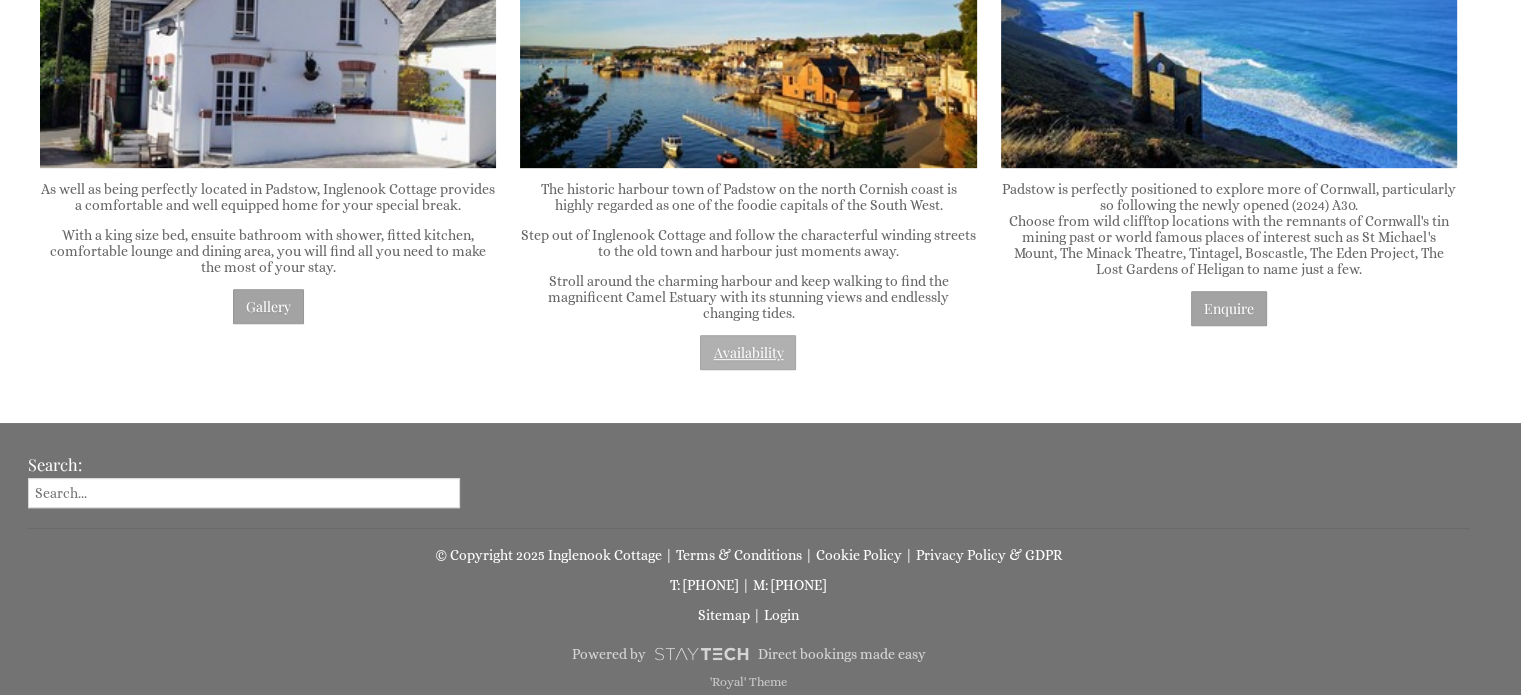 click on "Availability" at bounding box center (748, 352) 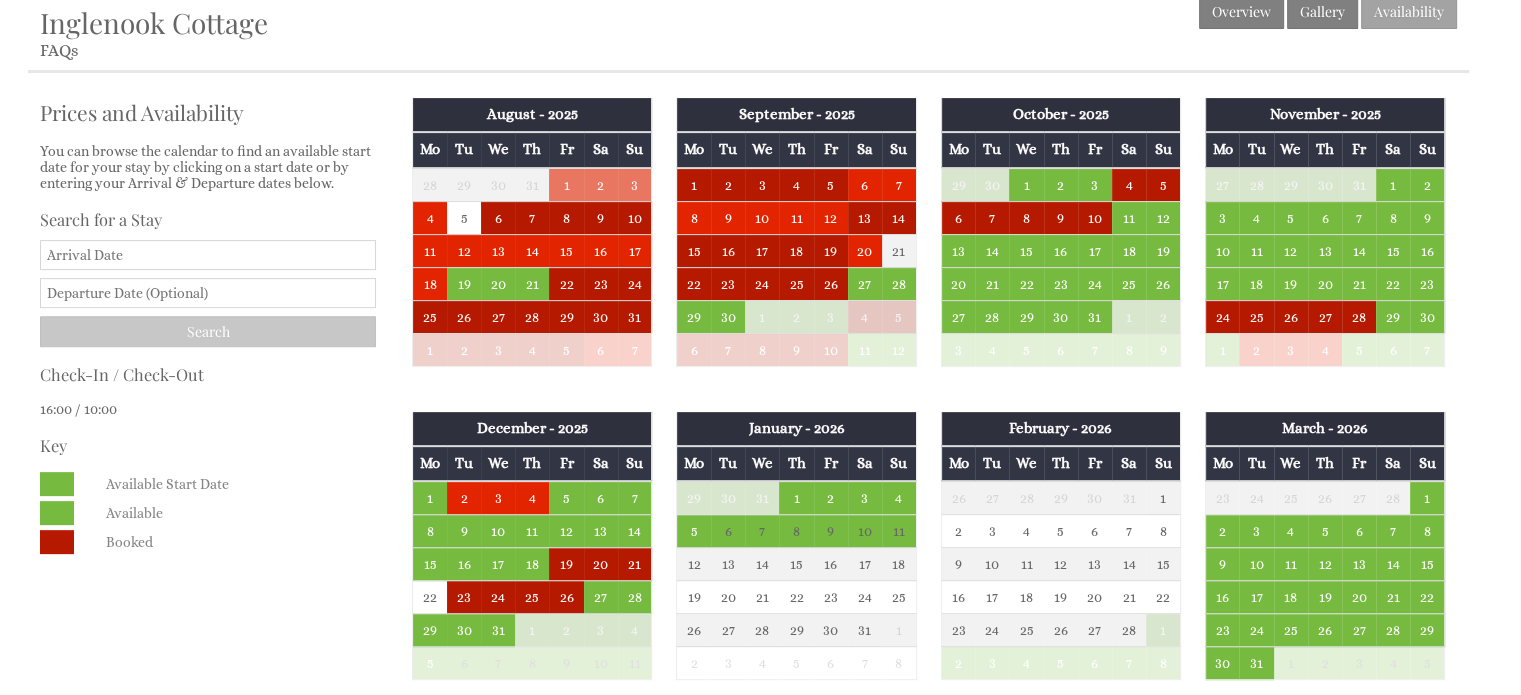 scroll, scrollTop: 640, scrollLeft: 0, axis: vertical 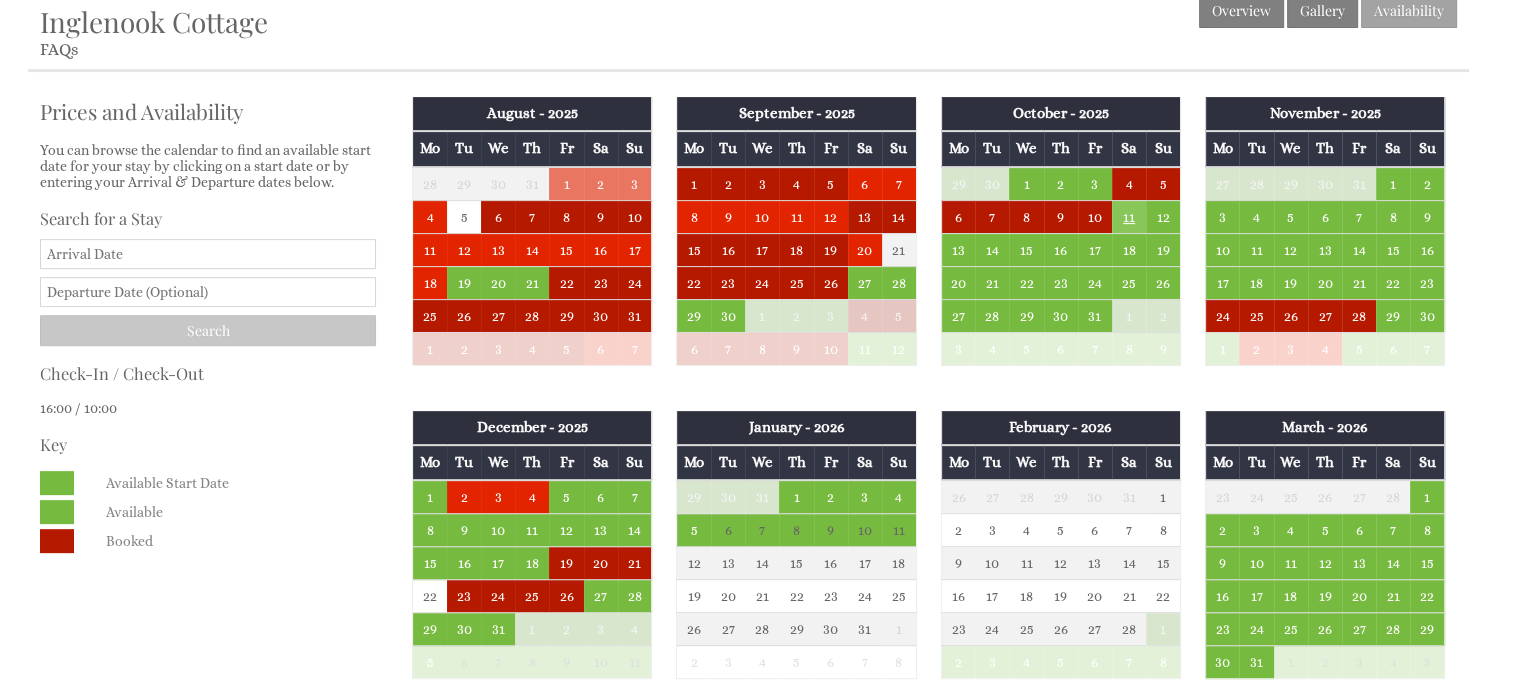 click on "11" at bounding box center (1129, 216) 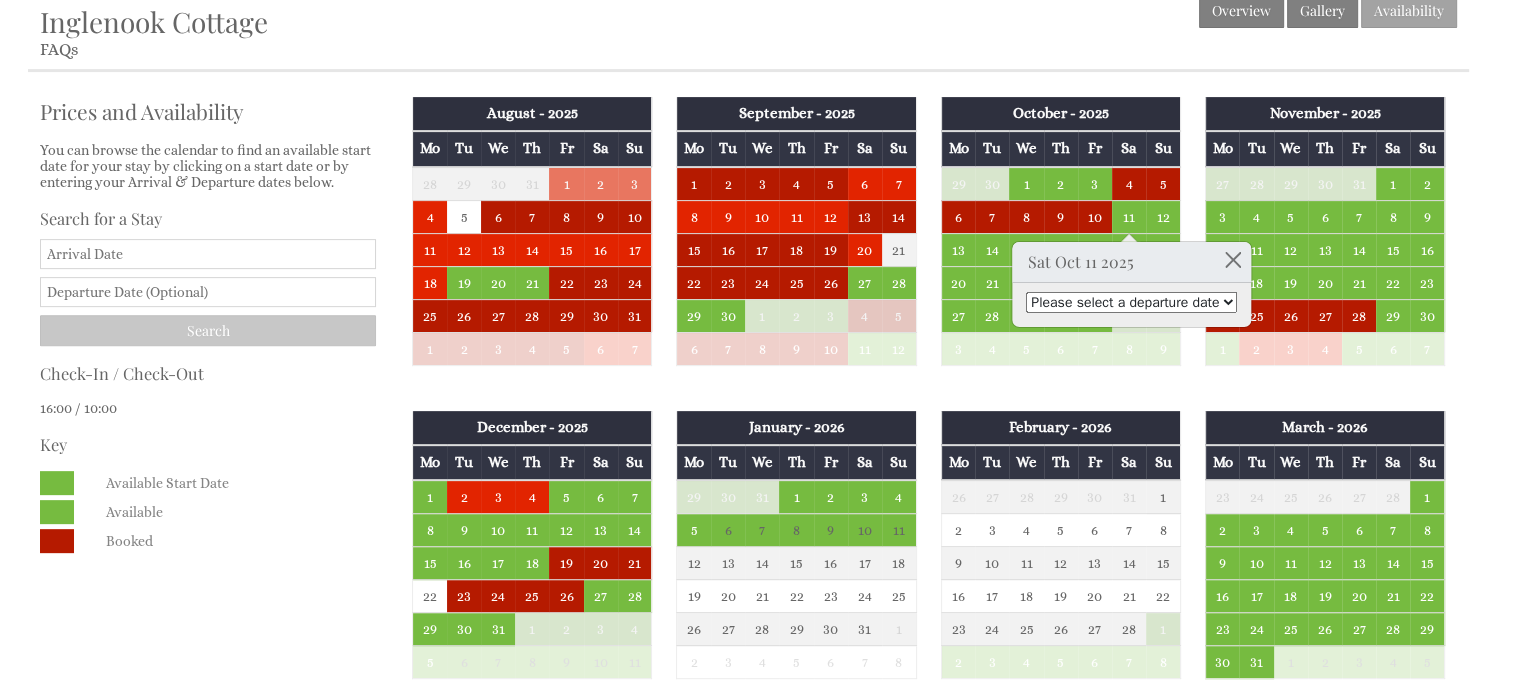 click on "Please select a departure date 13th Oct 2025 - £400.00 14th Oct 2025 - £450.00 15th Oct 2025 - £520.00 16th Oct 2025 - £650.00 17th Oct 2025 - £720.00 18th Oct 2025 - £840.00" at bounding box center [1131, 302] 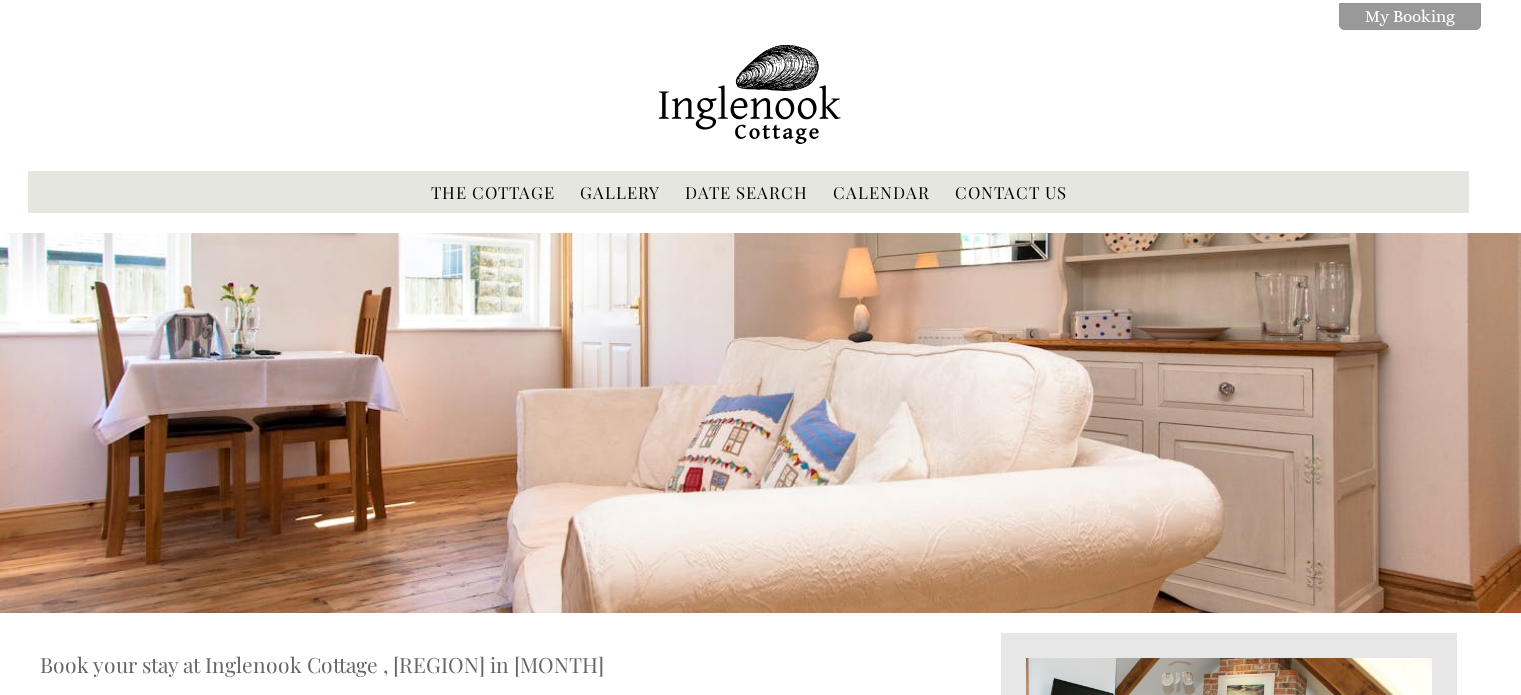 scroll, scrollTop: 633, scrollLeft: 0, axis: vertical 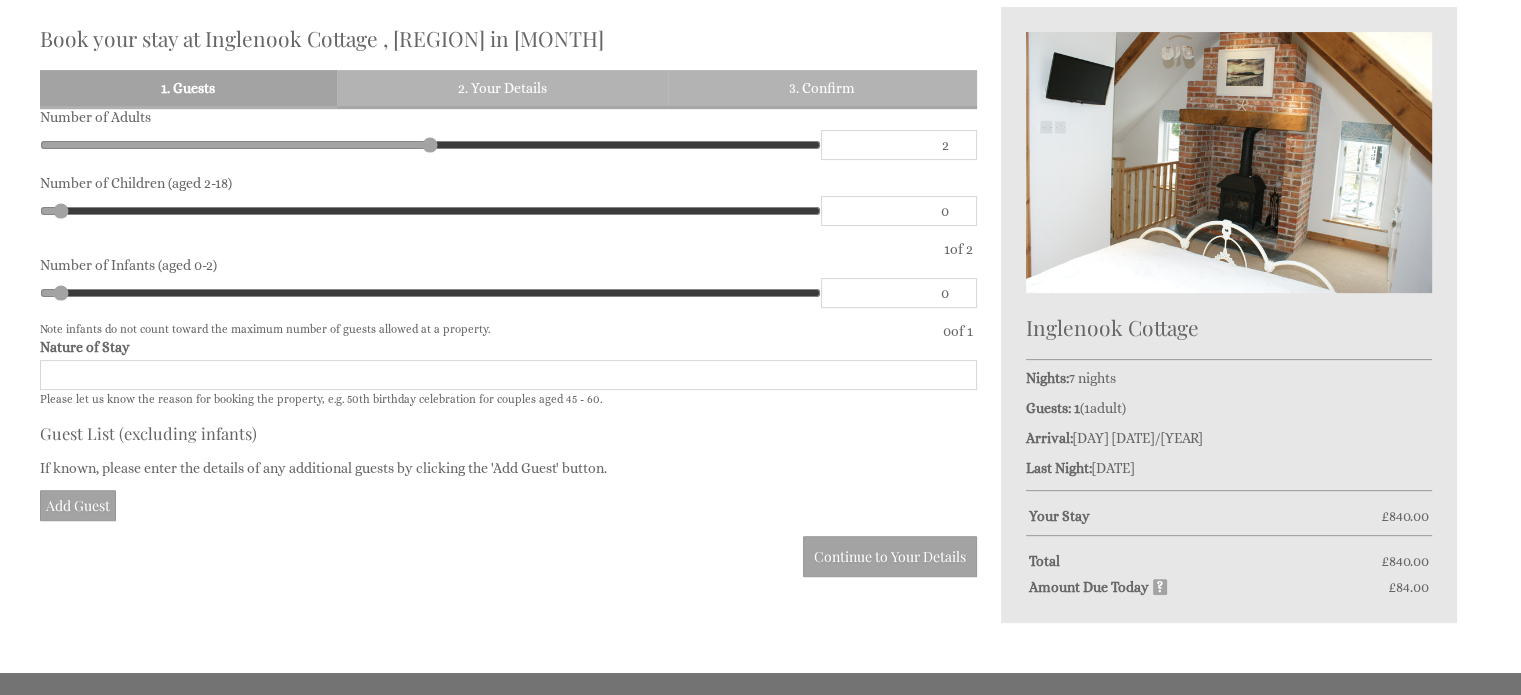 type on "2" 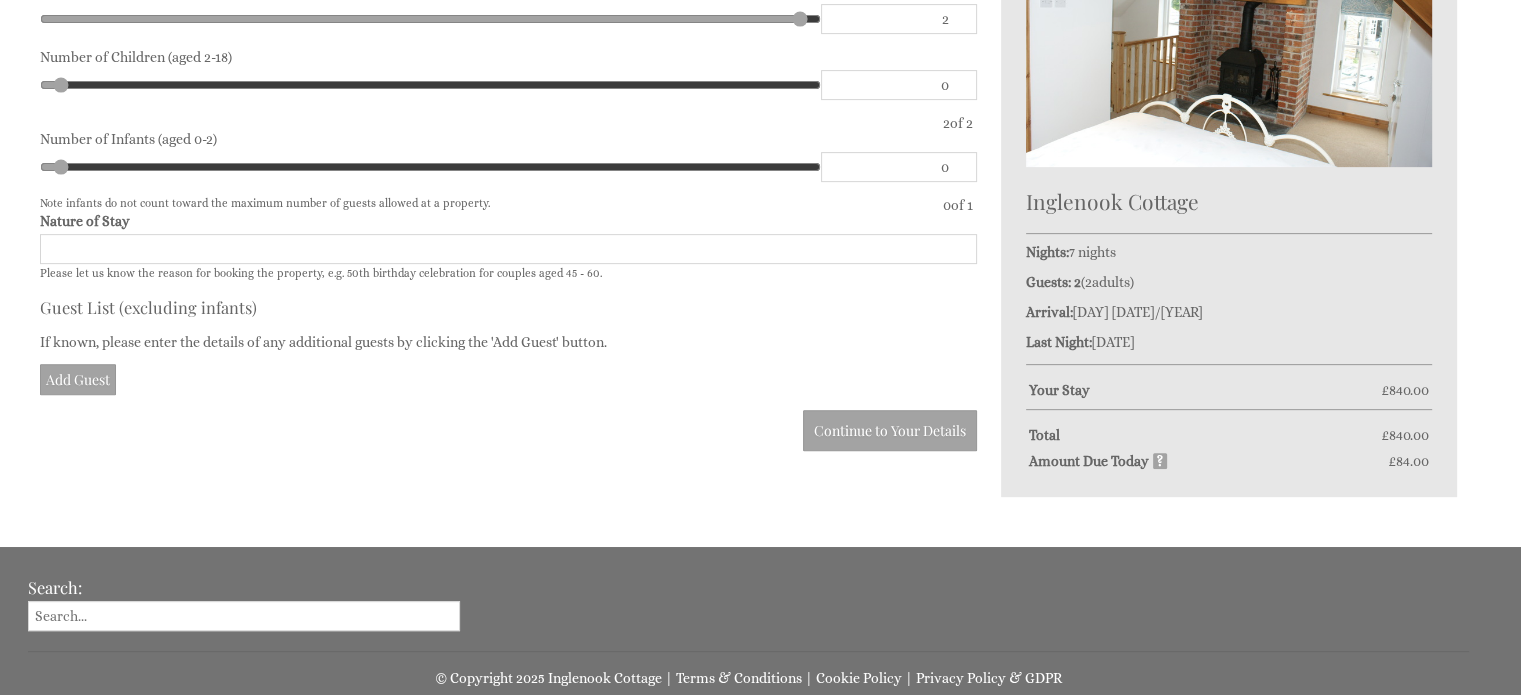 scroll, scrollTop: 884, scrollLeft: 0, axis: vertical 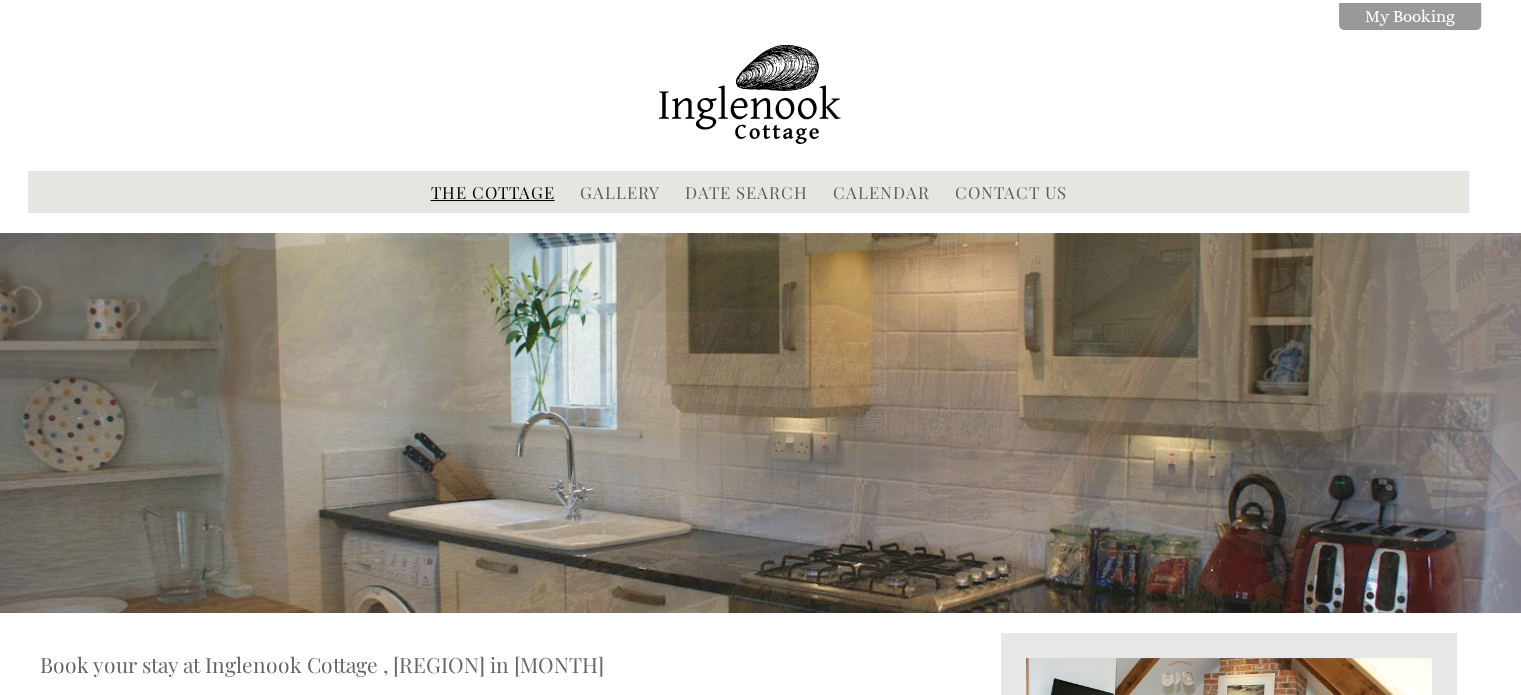click on "The Cottage" at bounding box center (493, 192) 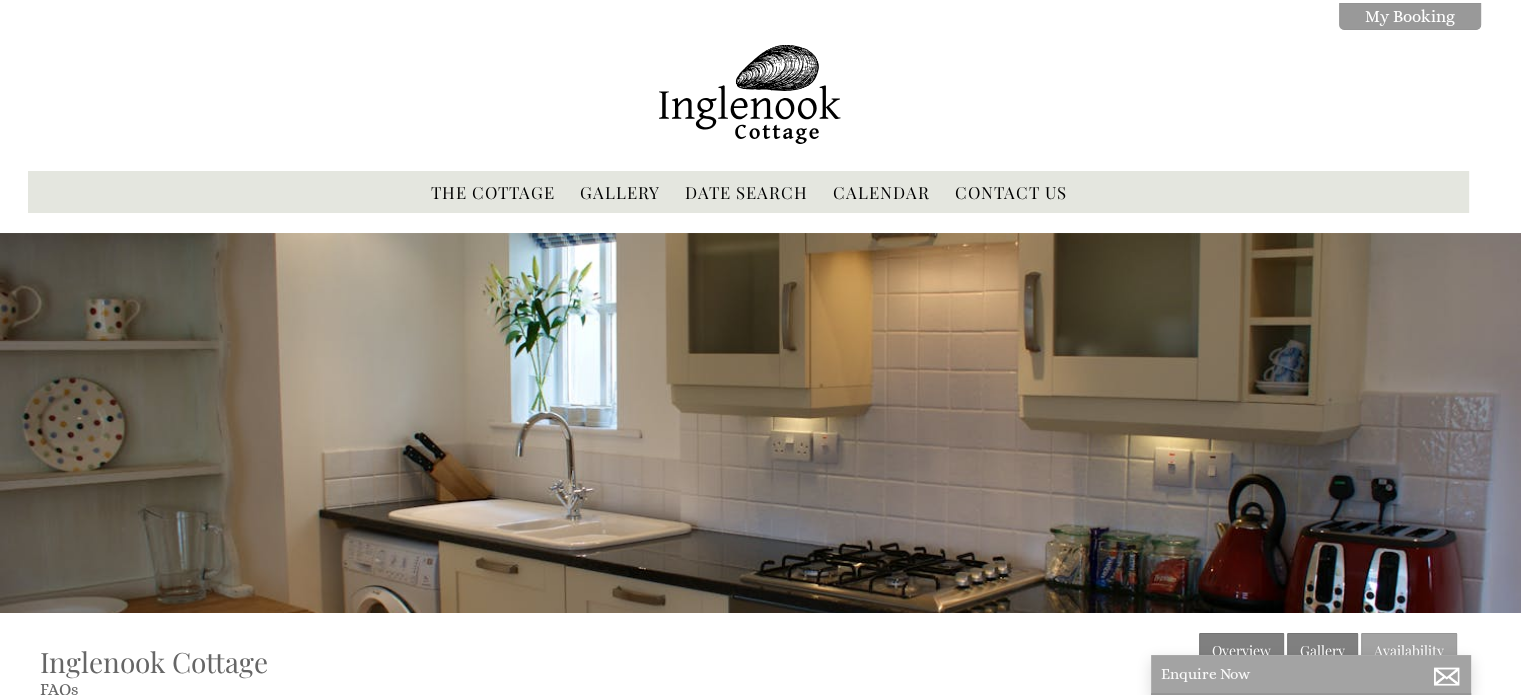 click on "The Cottage" at bounding box center (493, 192) 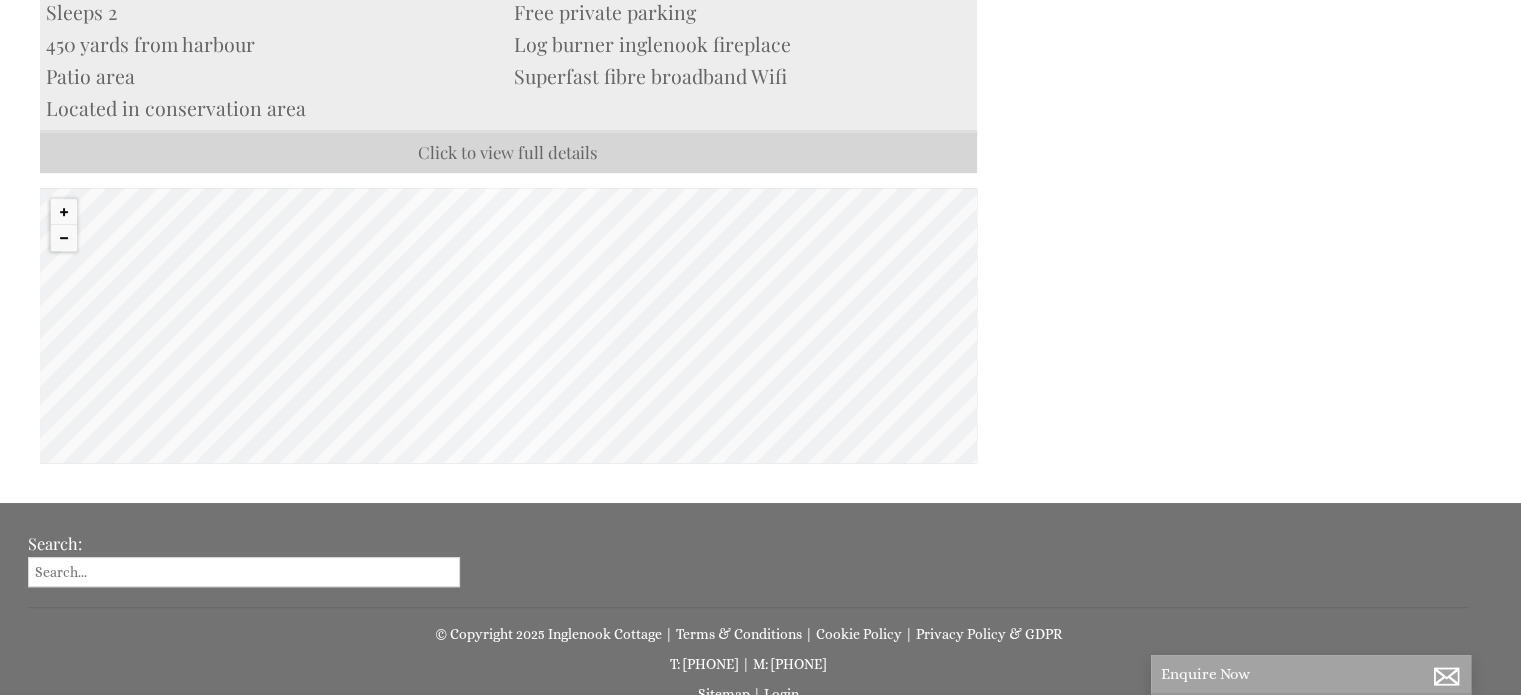 scroll, scrollTop: 1166, scrollLeft: 0, axis: vertical 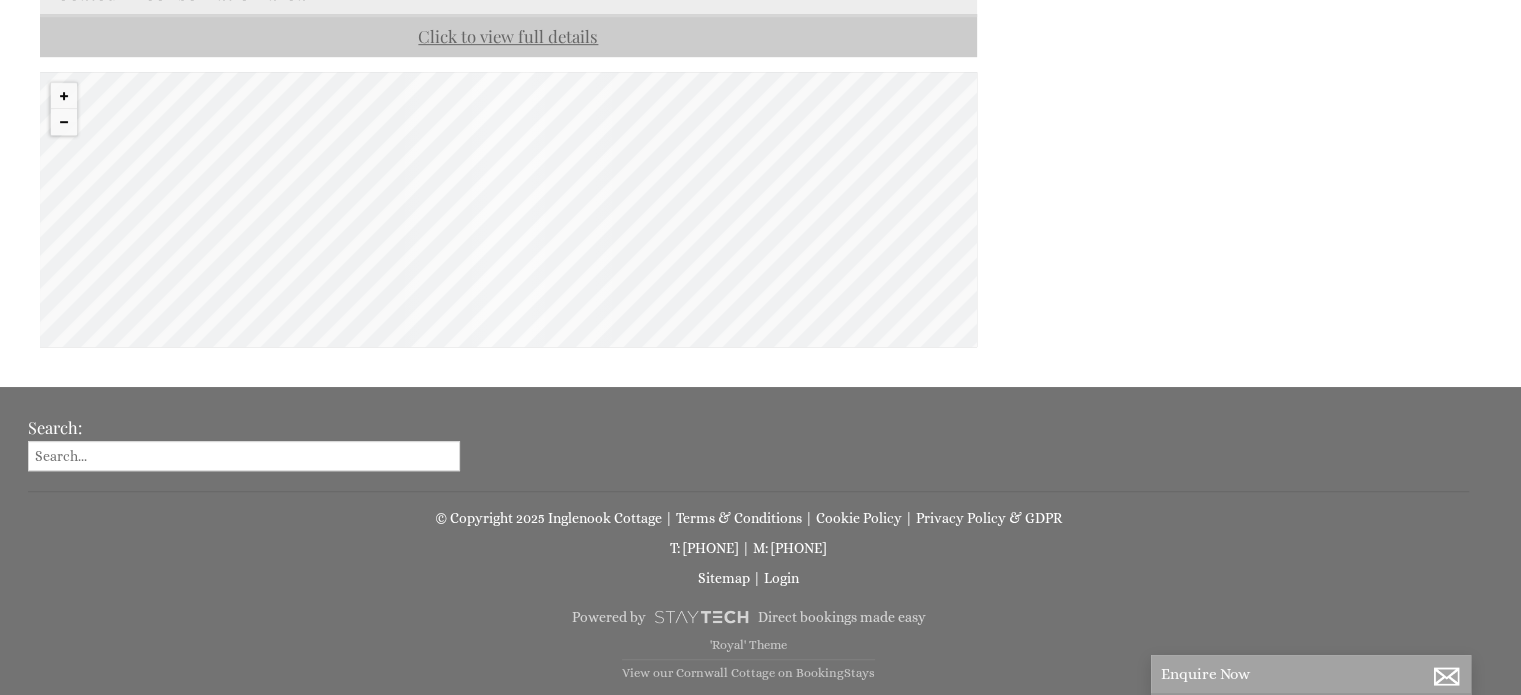 click on "Click to view full details" at bounding box center (508, 35) 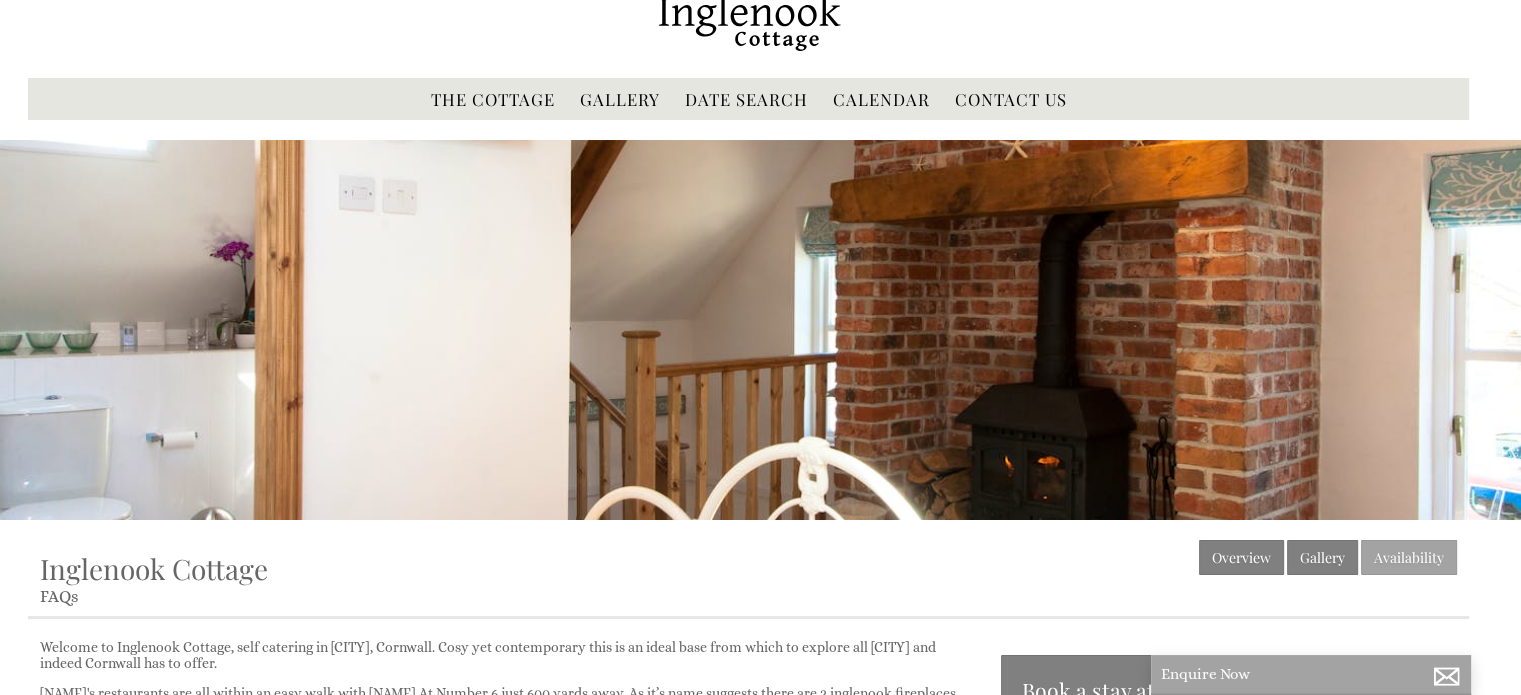 scroll, scrollTop: 0, scrollLeft: 0, axis: both 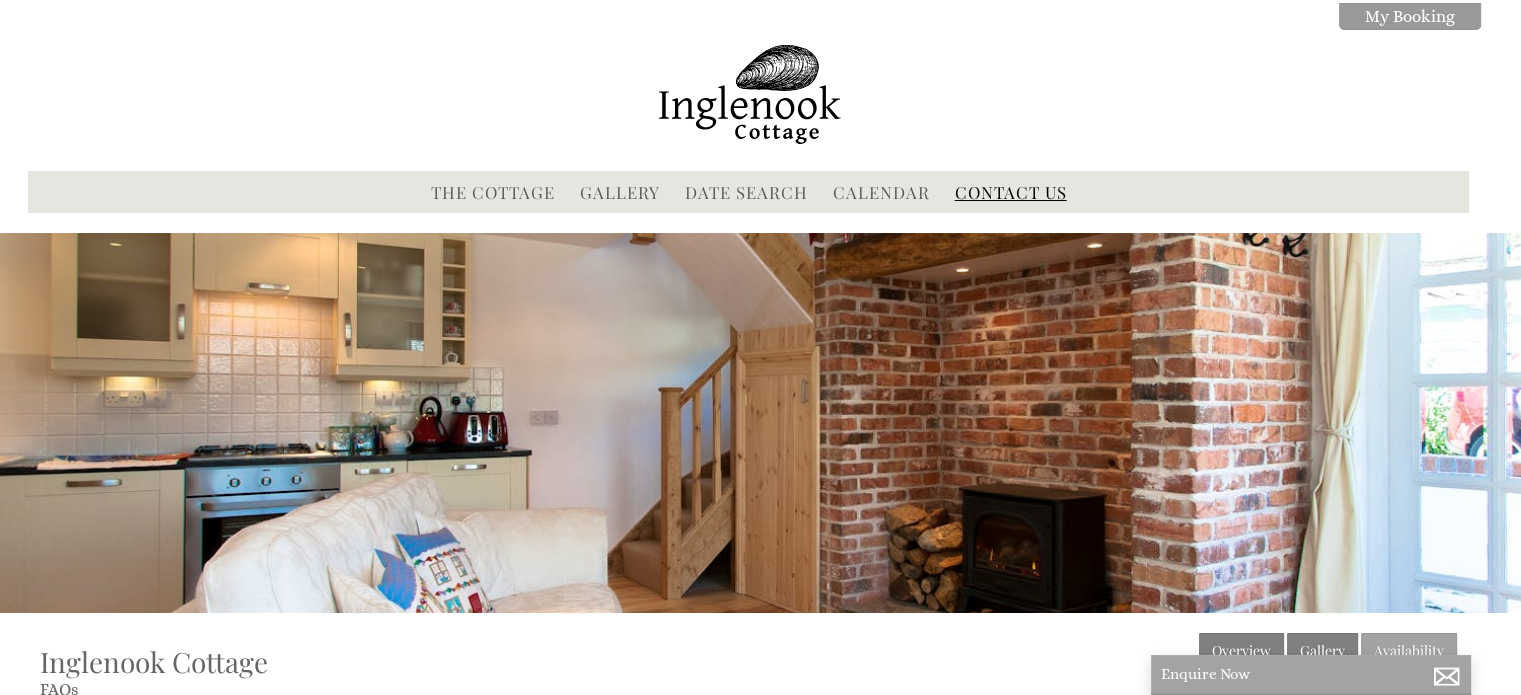 click on "Contact Us" at bounding box center [1011, 192] 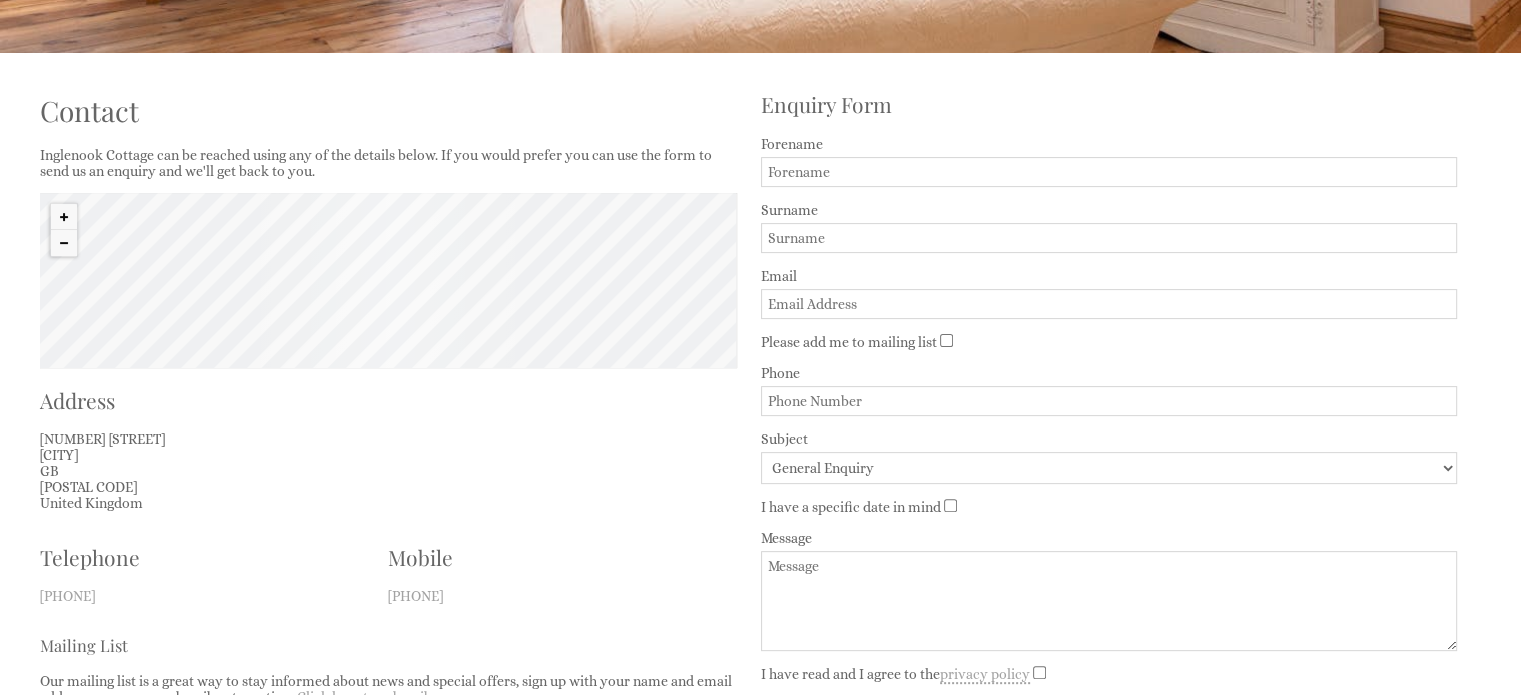 scroll, scrollTop: 546, scrollLeft: 0, axis: vertical 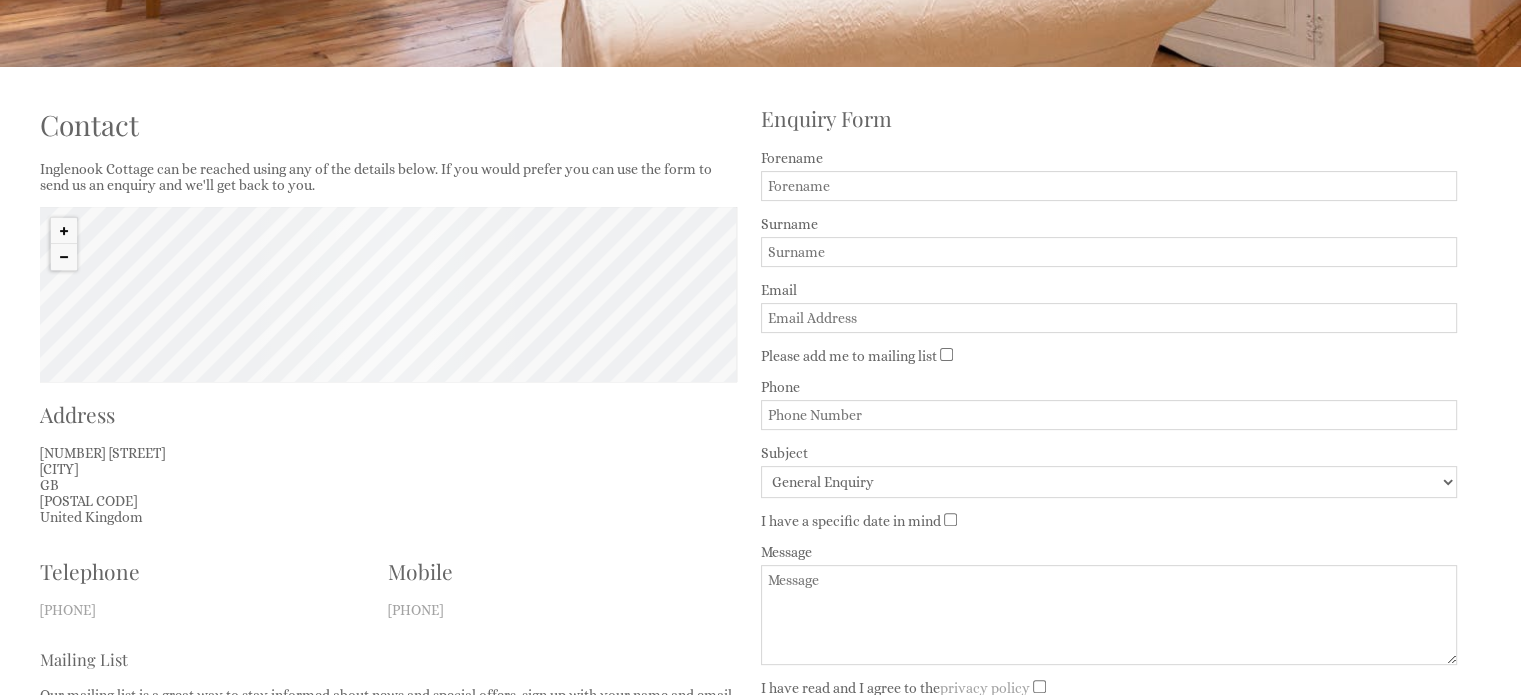 click on "Forename" at bounding box center [1109, 186] 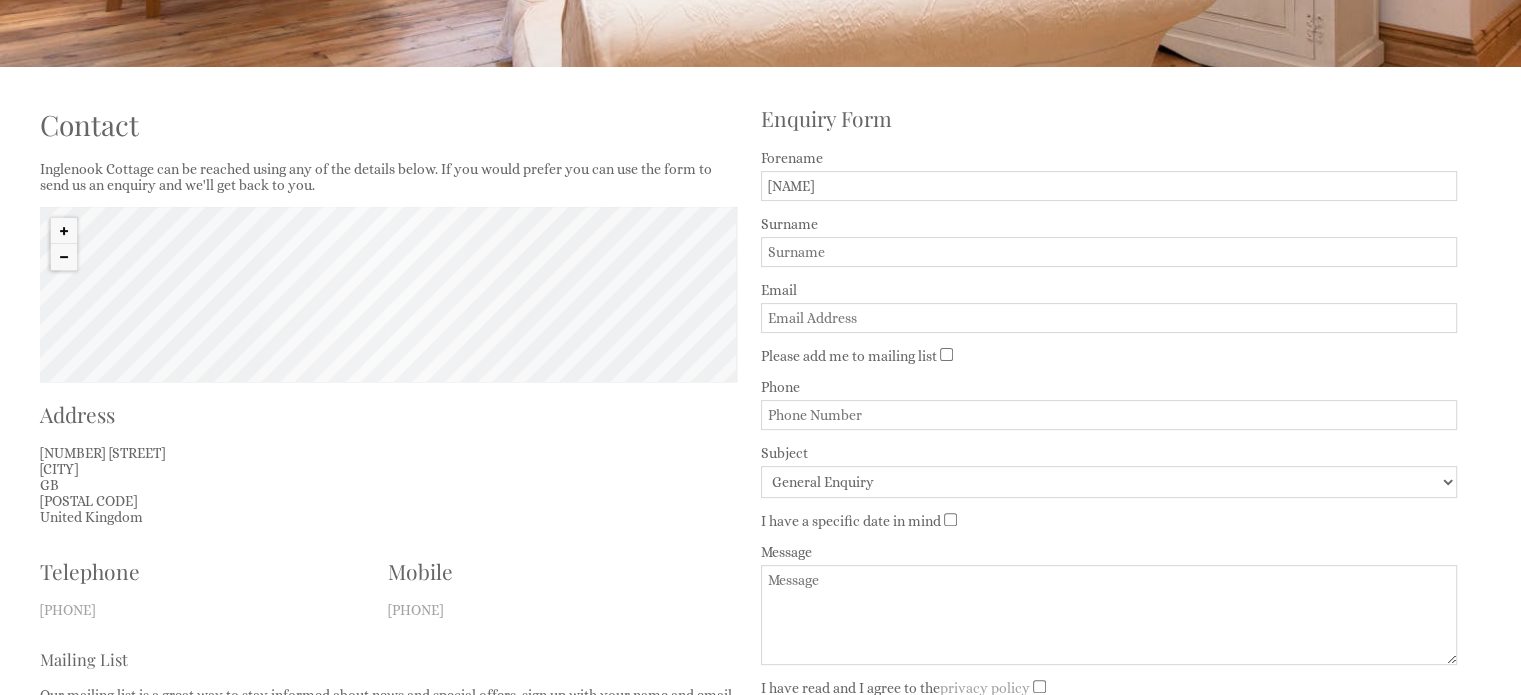type on "[NAME]" 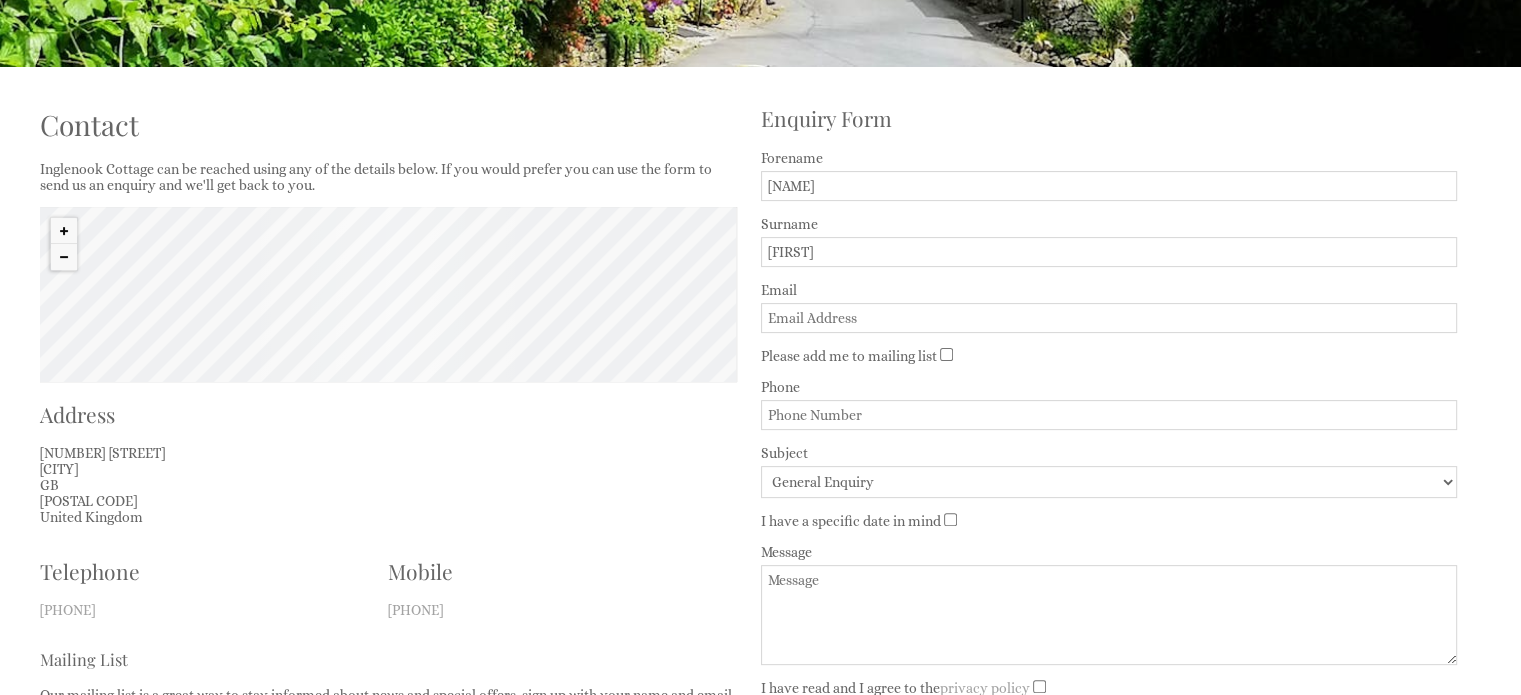 type on "[FIRST]" 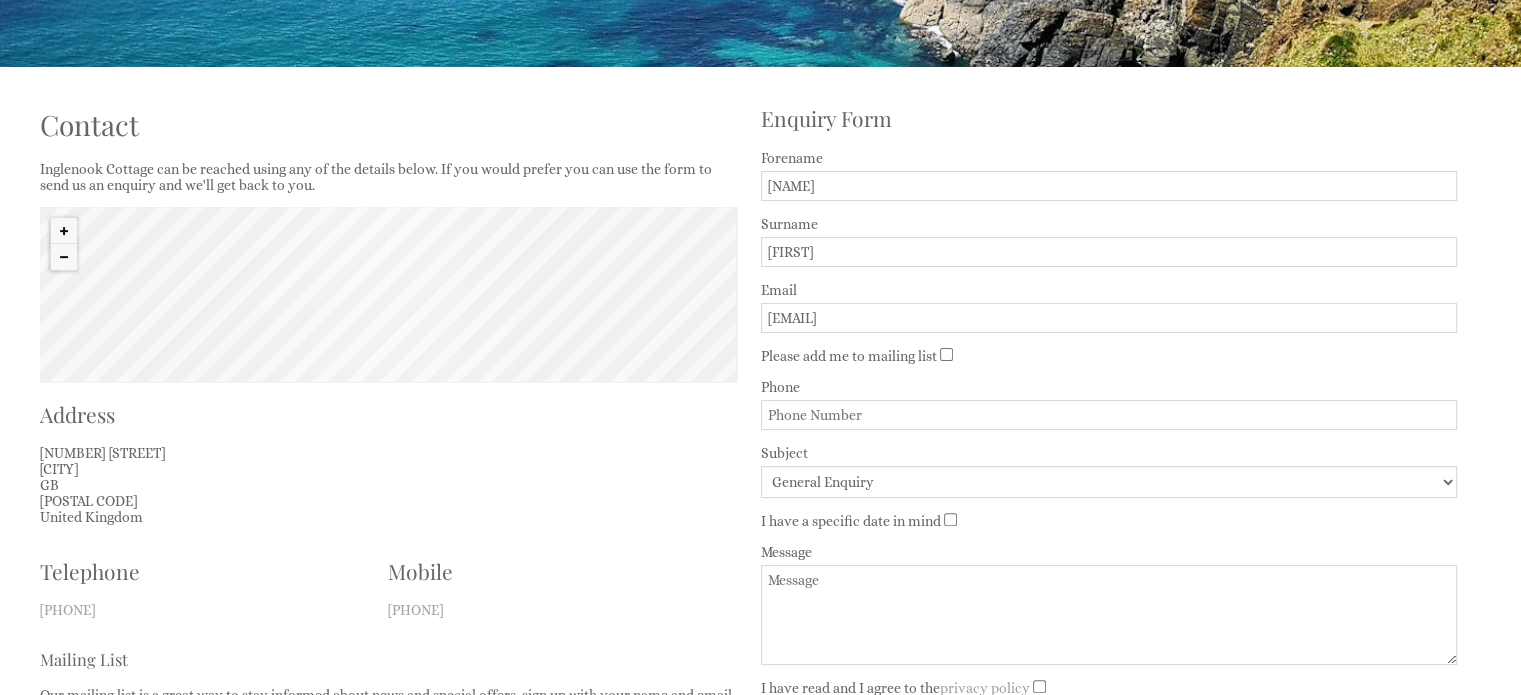 type on "[EMAIL]" 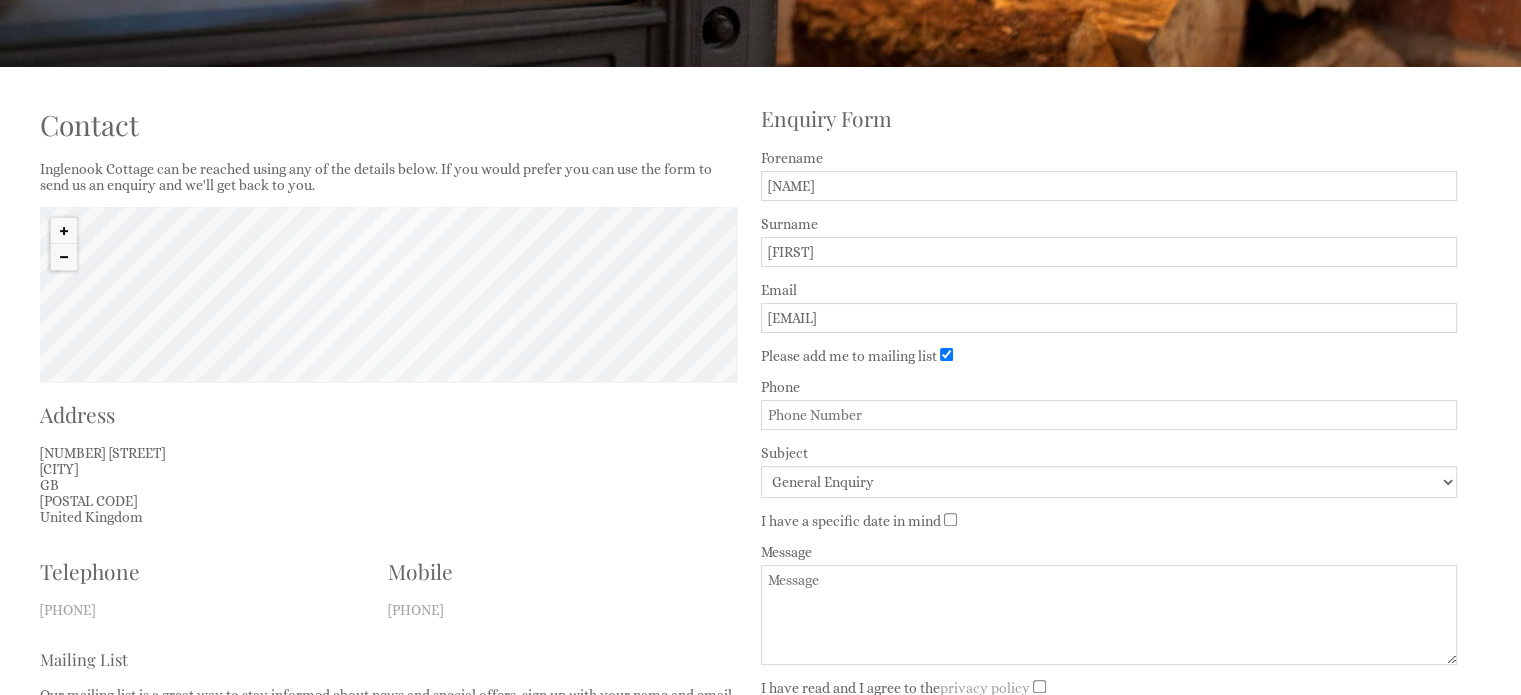 click on "Phone" at bounding box center (1109, 415) 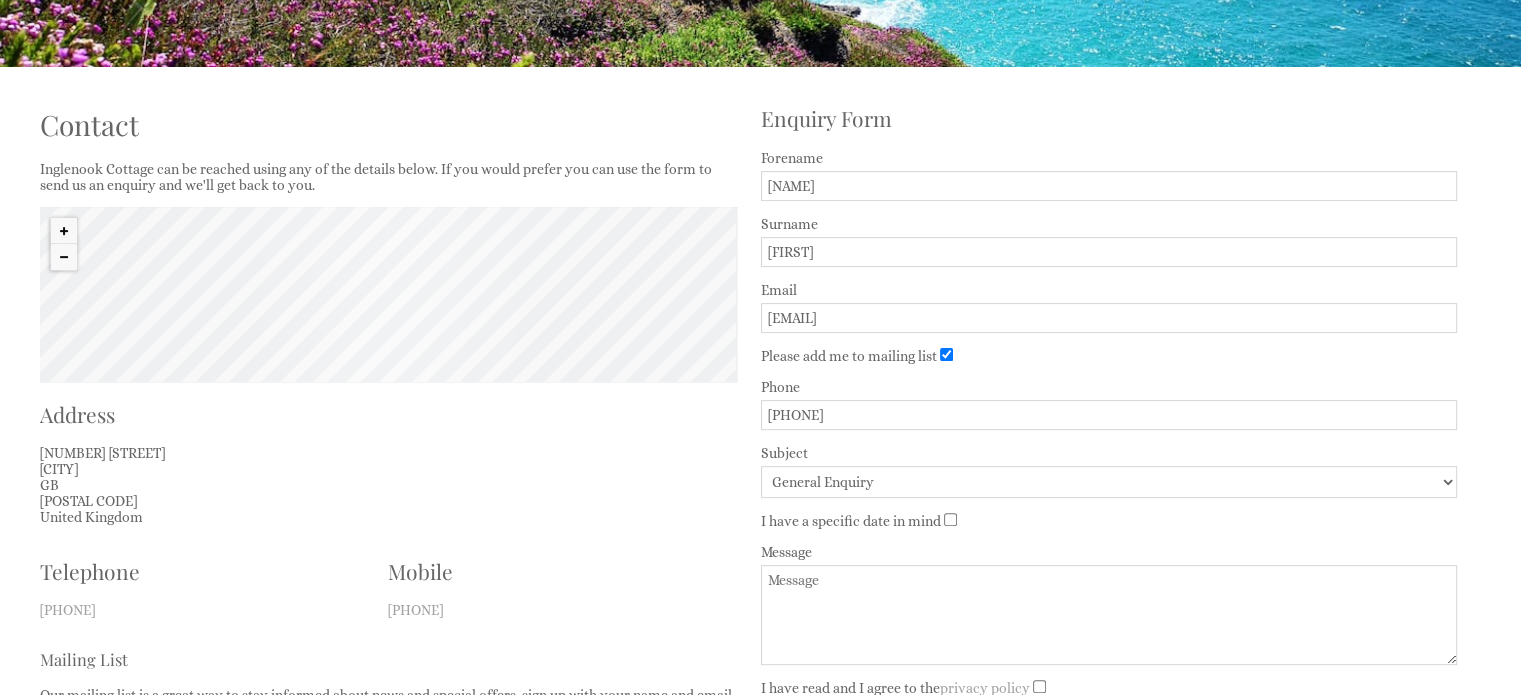 type on "[PHONE]" 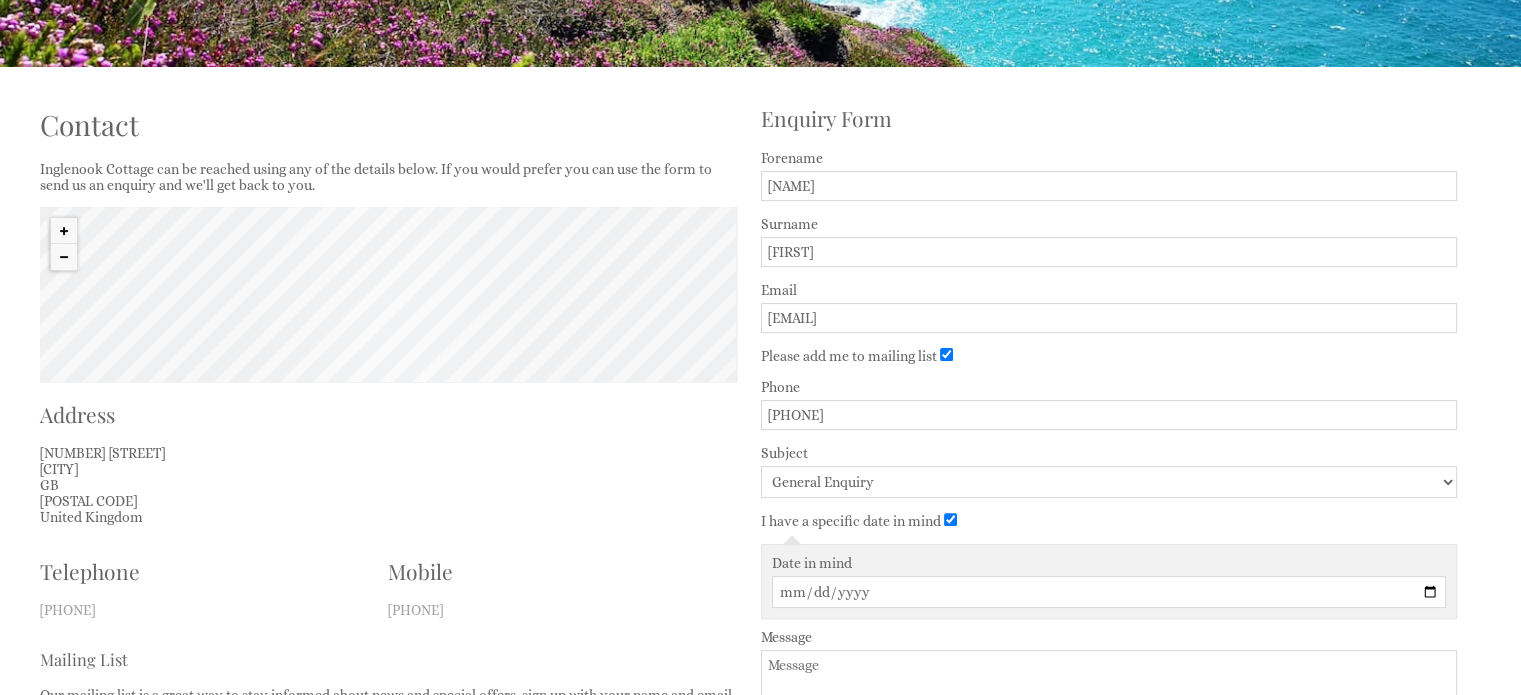 click on "I have a specific date in mind" at bounding box center [950, 519] 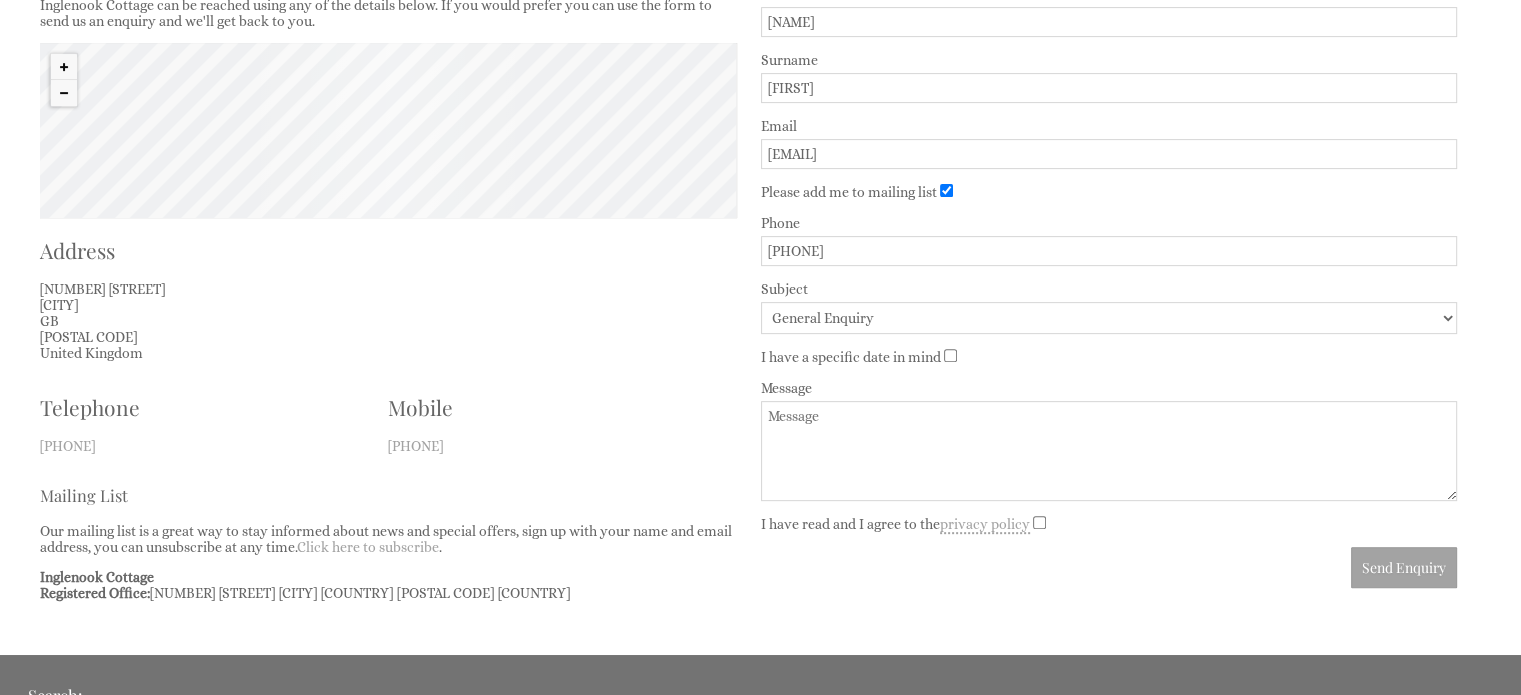 scroll, scrollTop: 746, scrollLeft: 0, axis: vertical 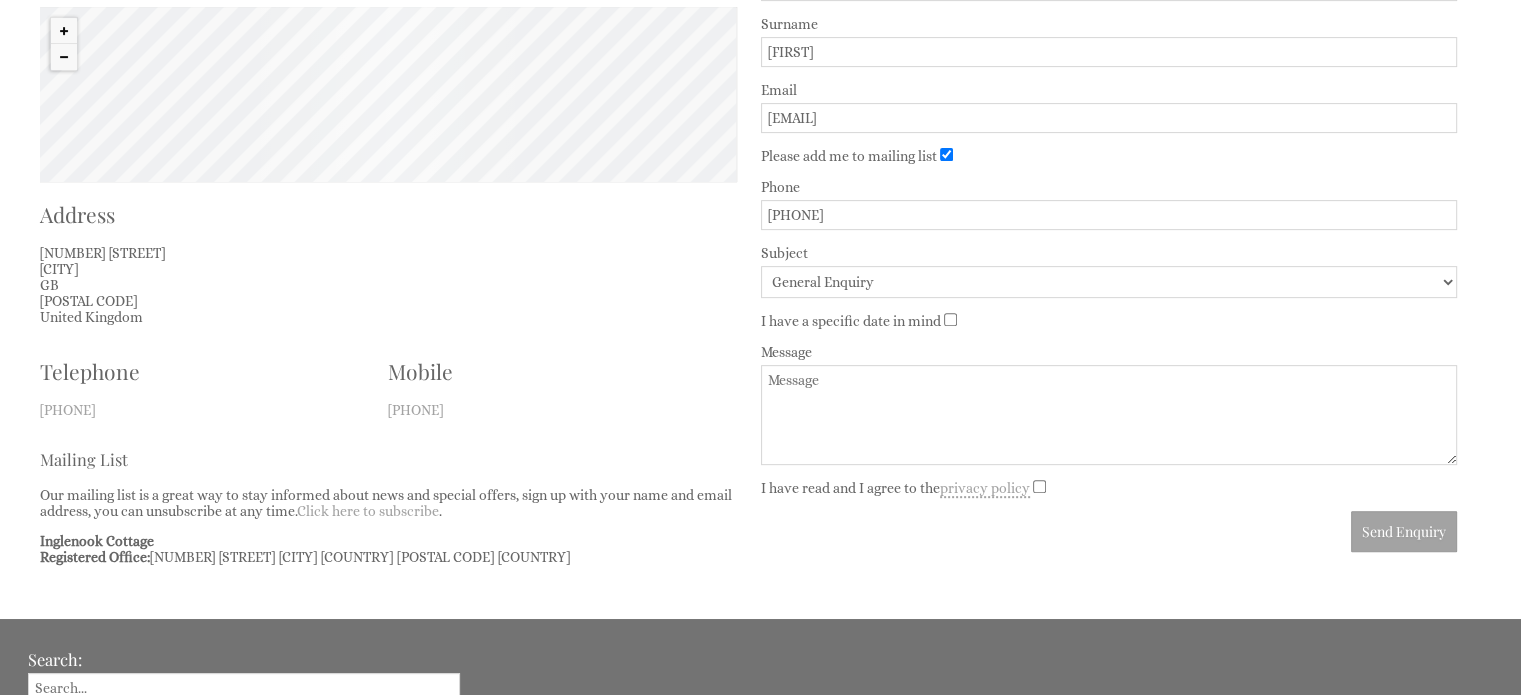 click on "I have read and I agree to the  privacy policy" at bounding box center (1039, 486) 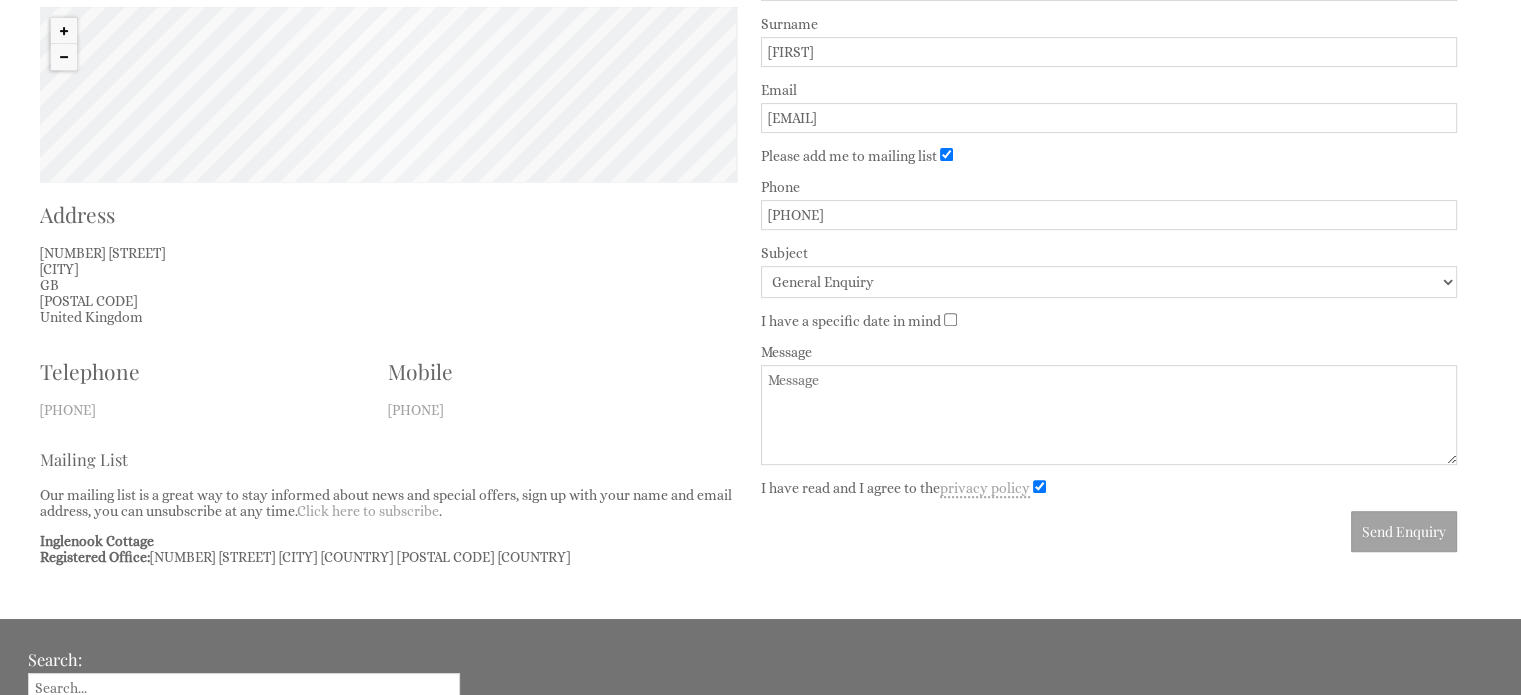 click on "Message" at bounding box center [1109, 415] 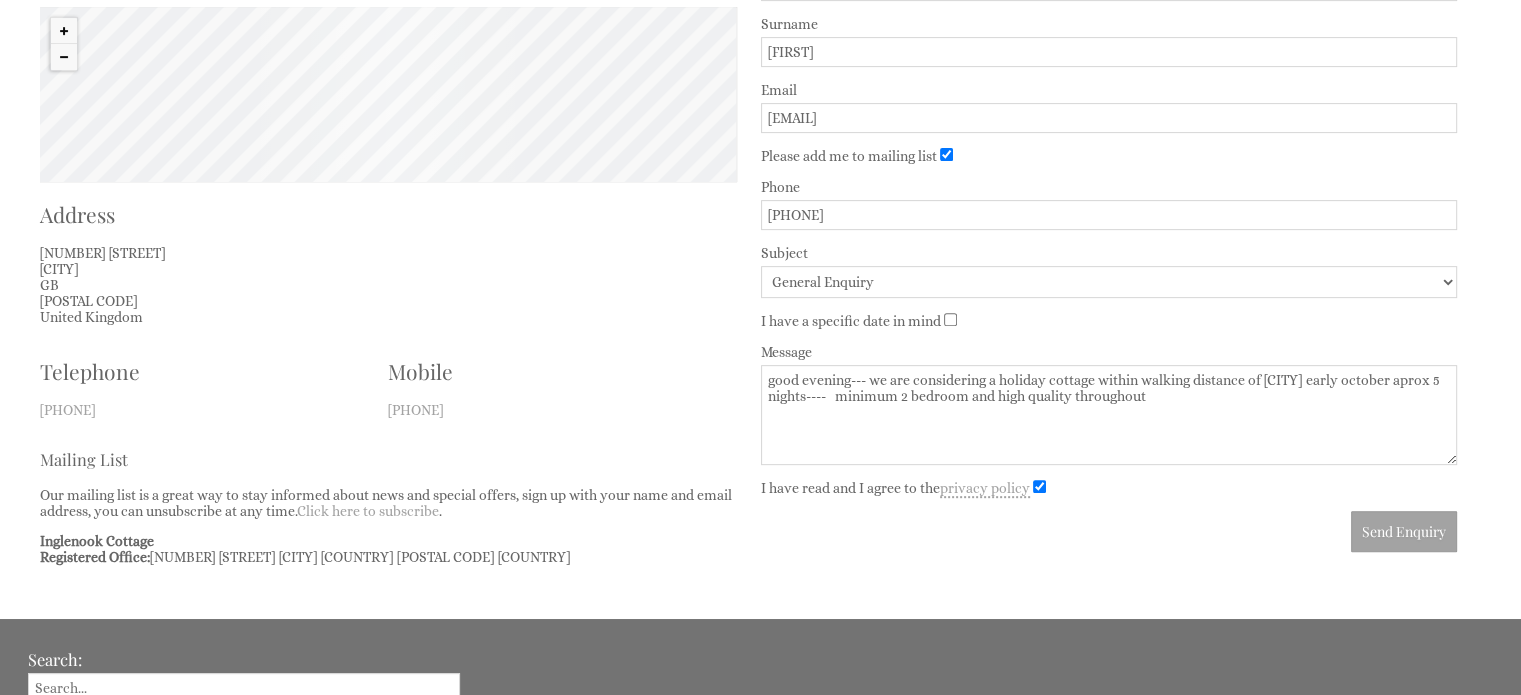 click on "good evening--- we are considering a holiday cottage within walking distance of [CITY] early october aprox 5 nights----   minimum 2 bedroom and high quality throughout" at bounding box center (1109, 415) 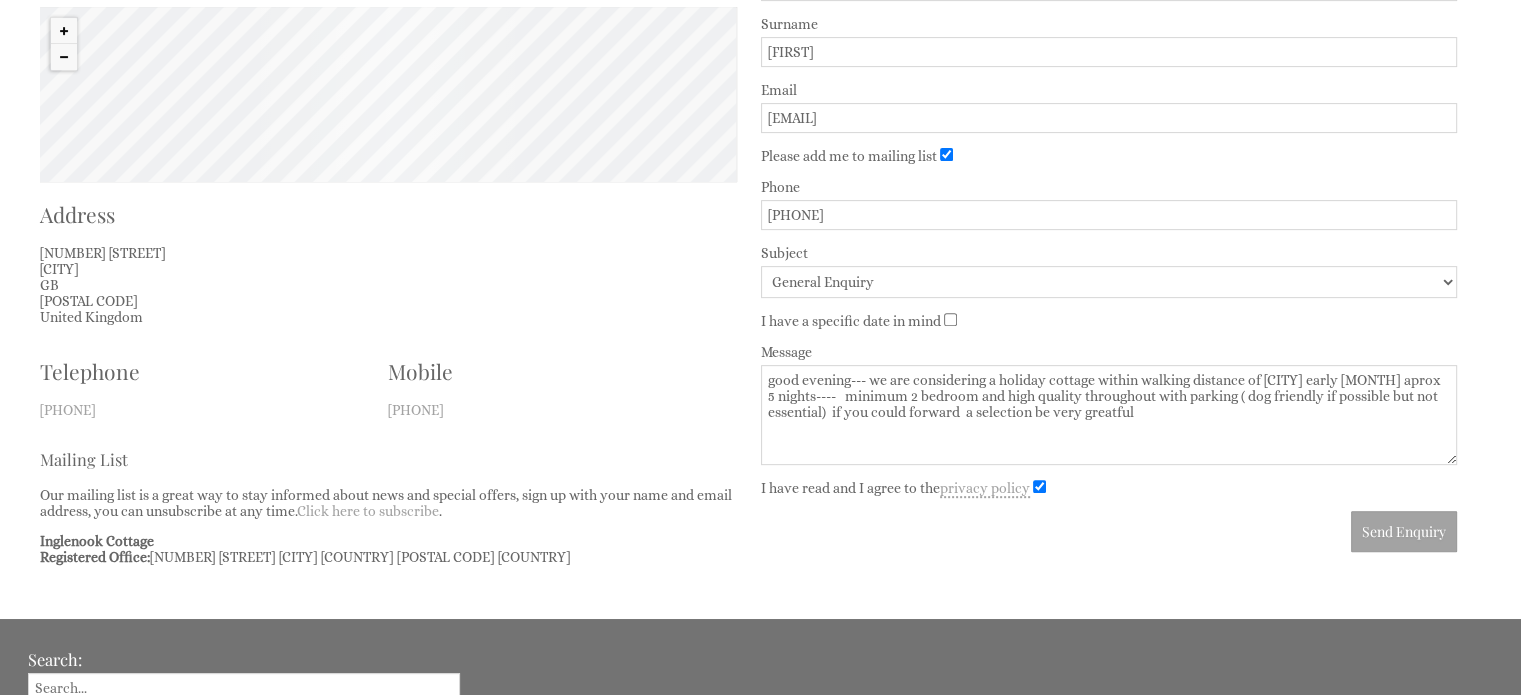 click on "good evening--- we are considering a holiday cottage within walking distance of [CITY] early [MONTH] aprox 5 nights----   minimum 2 bedroom and high quality throughout with parking ( dog friendly if possible but not essential)  if you could forward  a selection be very greatful" at bounding box center (1109, 415) 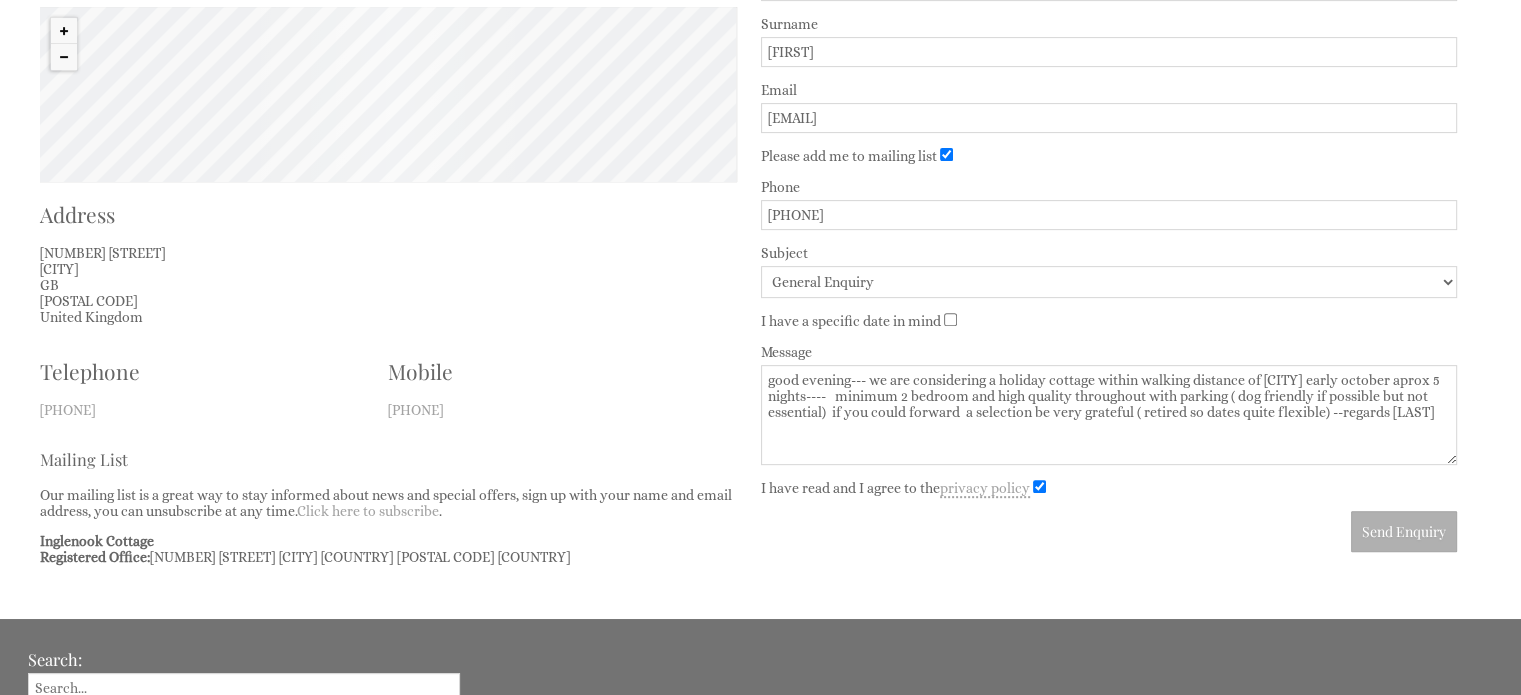 type on "good evening--- we are considering a holiday cottage within walking distance of [CITY] early october aprox 5 nights----   minimum 2 bedroom and high quality throughout with parking ( dog friendly if possible but not essential)  if you could forward  a selection be very grateful ( retired so dates quite flexible) --regards [LAST]" 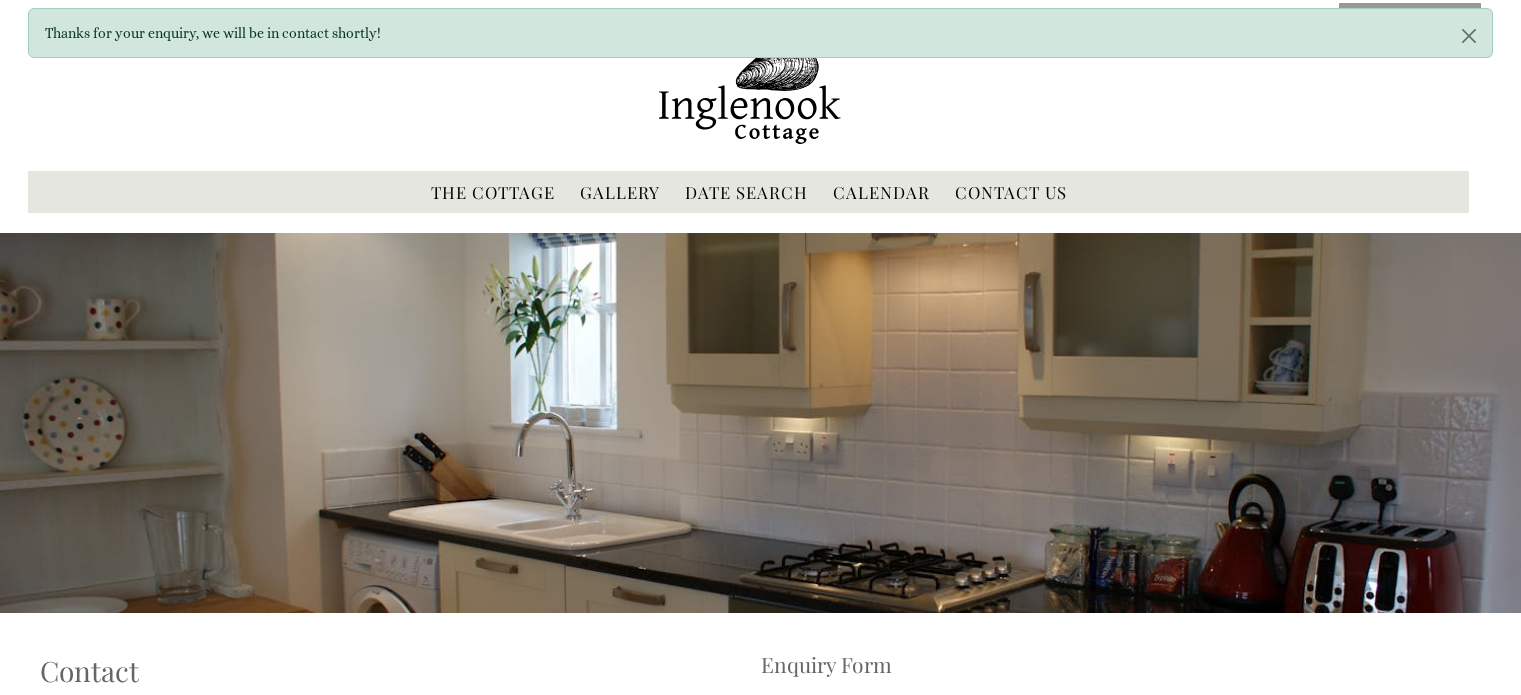 scroll, scrollTop: 0, scrollLeft: 0, axis: both 